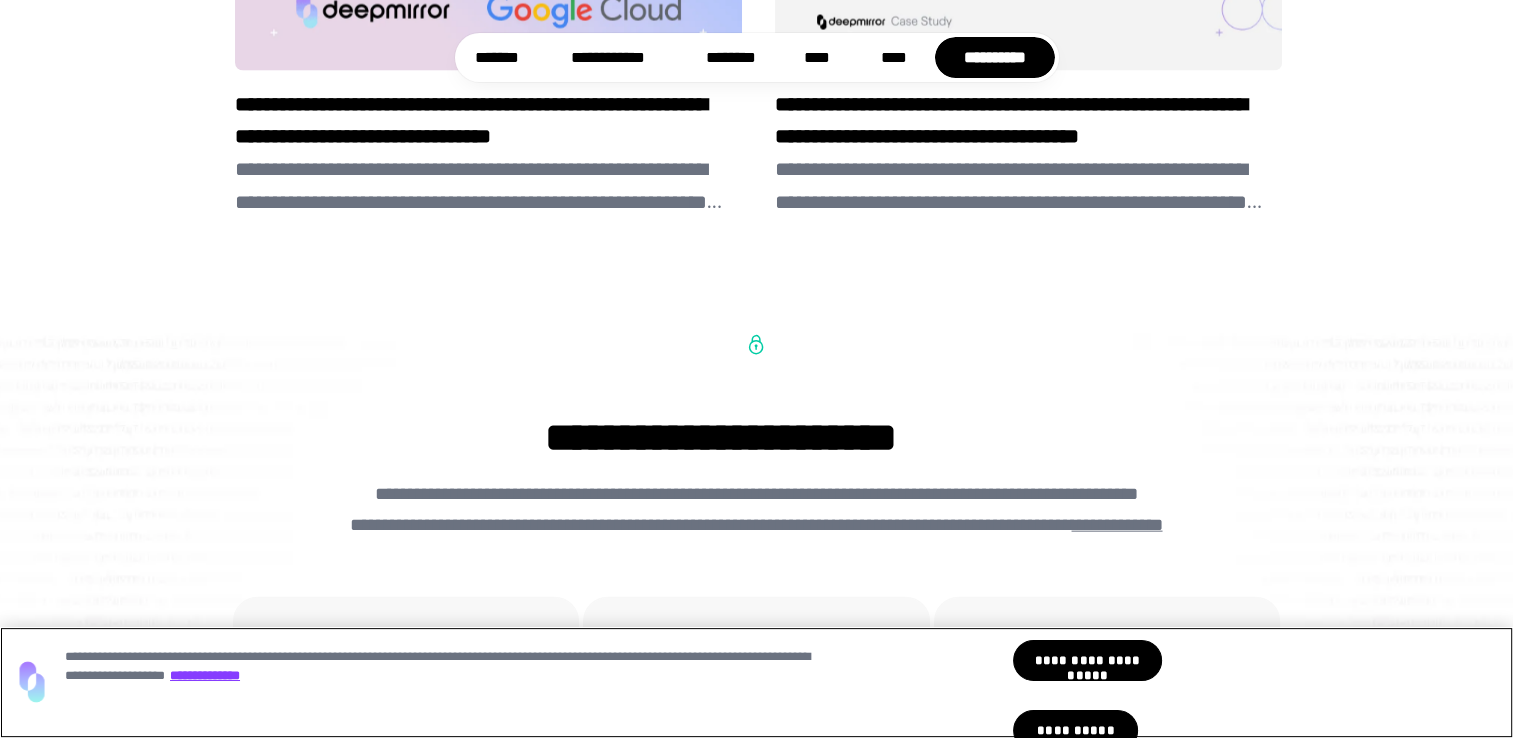 scroll, scrollTop: 4198, scrollLeft: 0, axis: vertical 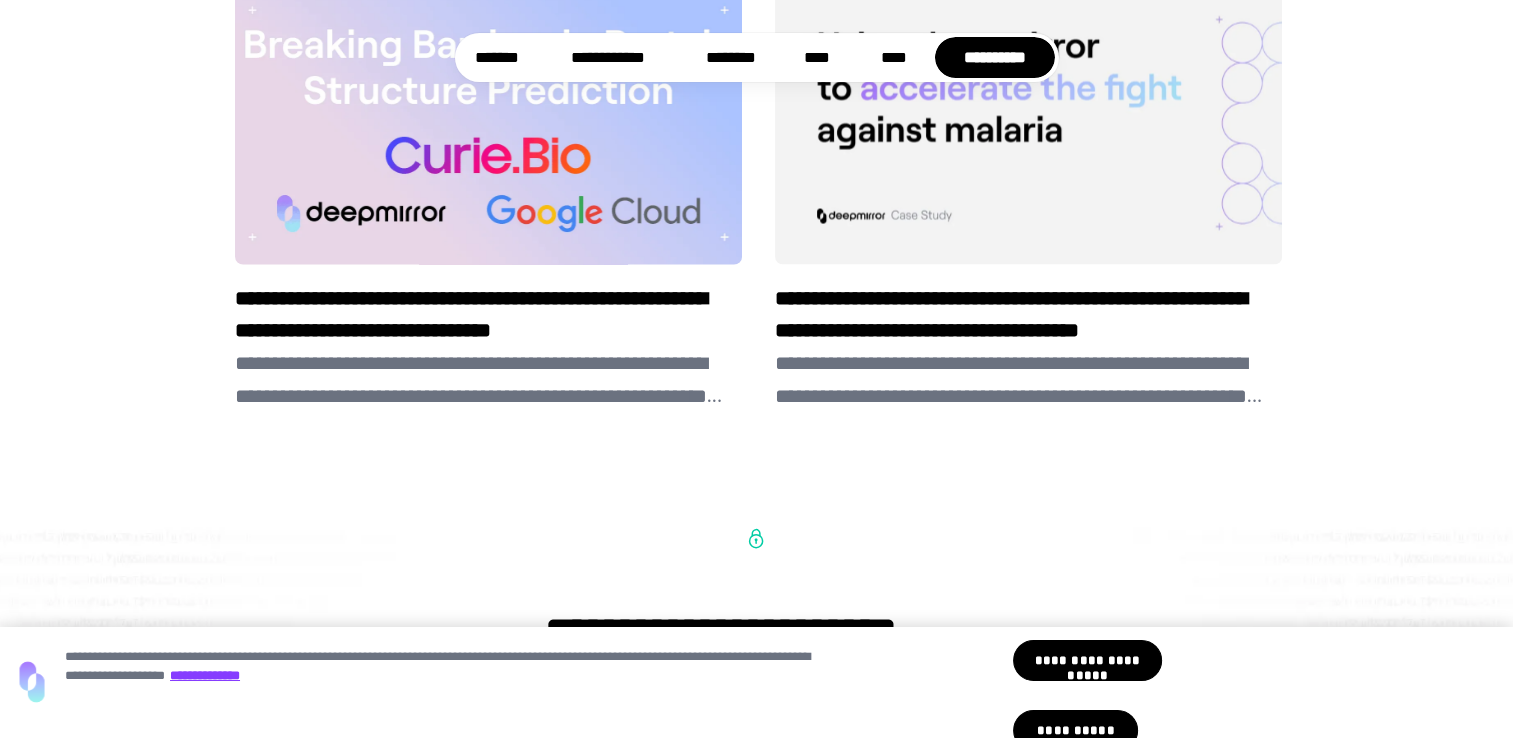 click on "**********" at bounding box center [488, 314] 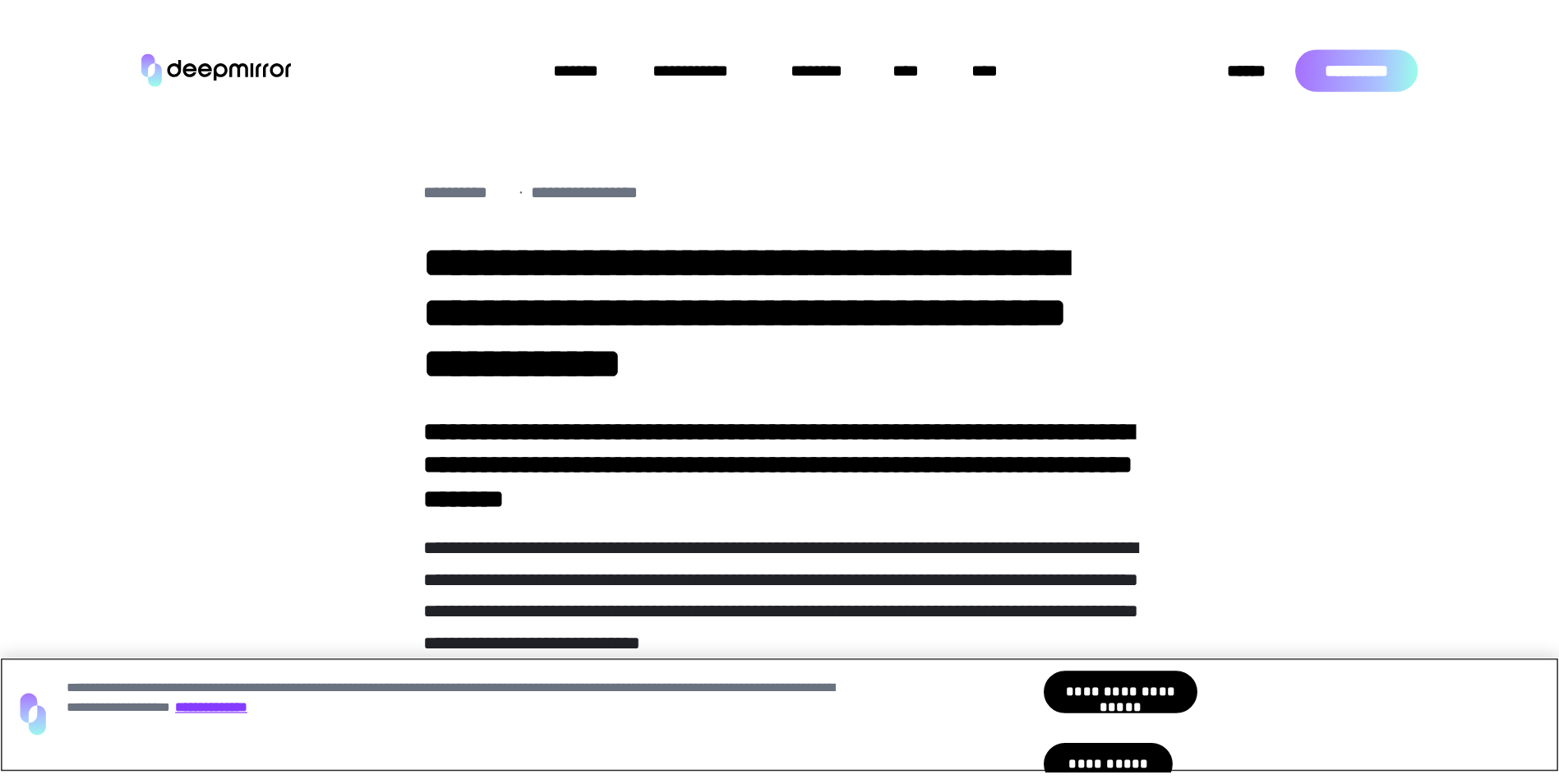 scroll, scrollTop: 0, scrollLeft: 0, axis: both 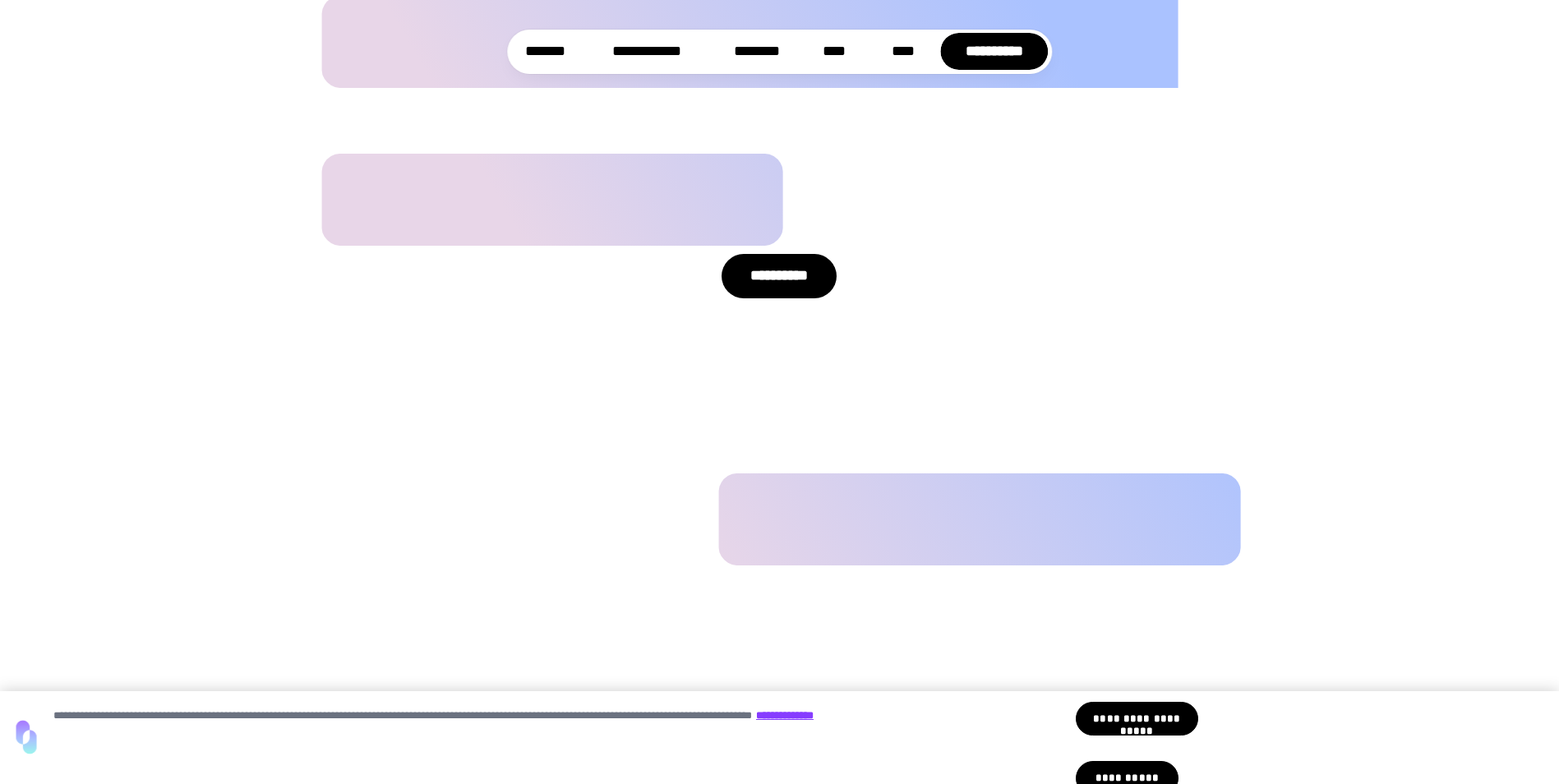click on "**********" at bounding box center (456, -280) 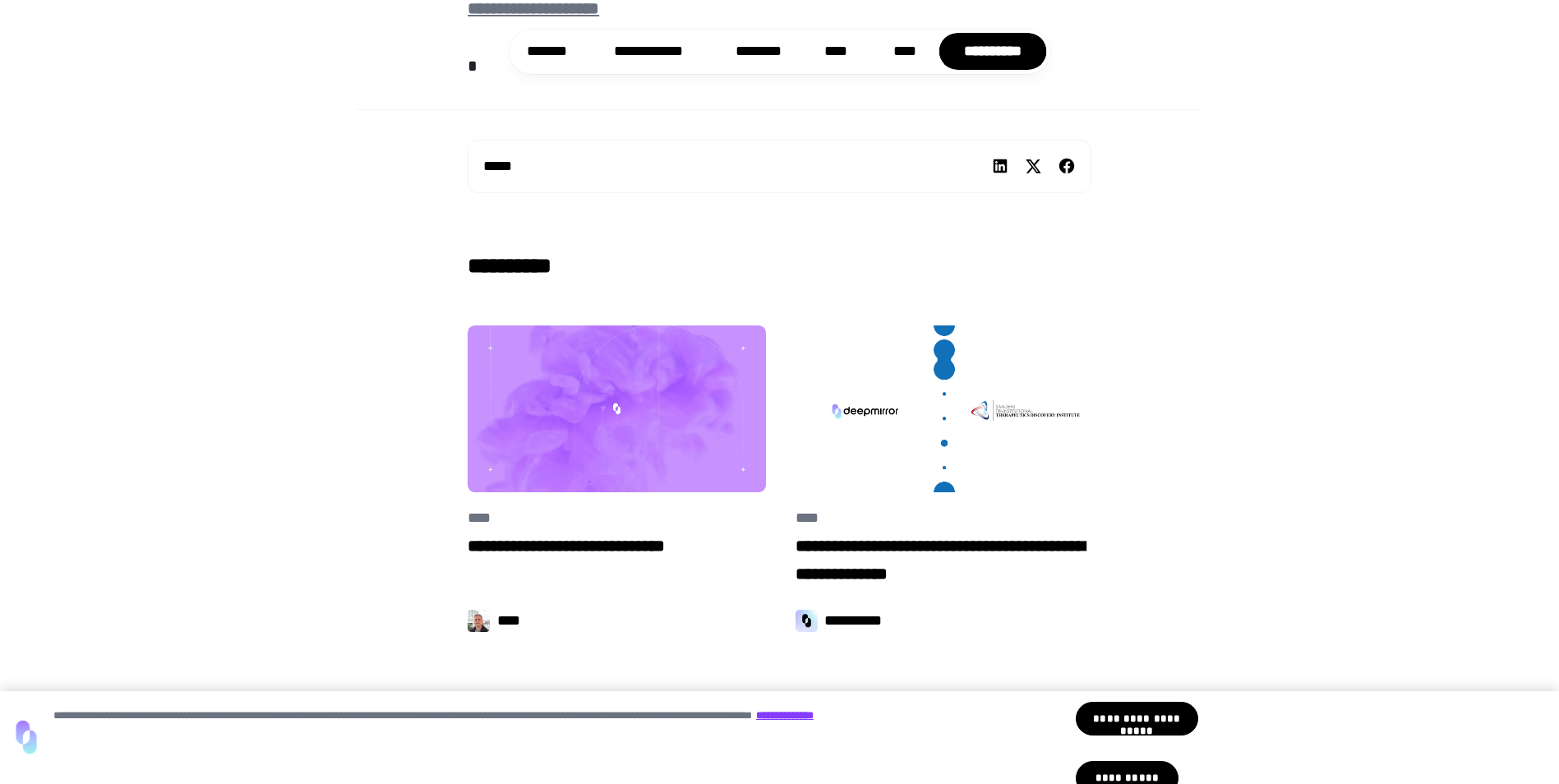 scroll, scrollTop: 2712, scrollLeft: 0, axis: vertical 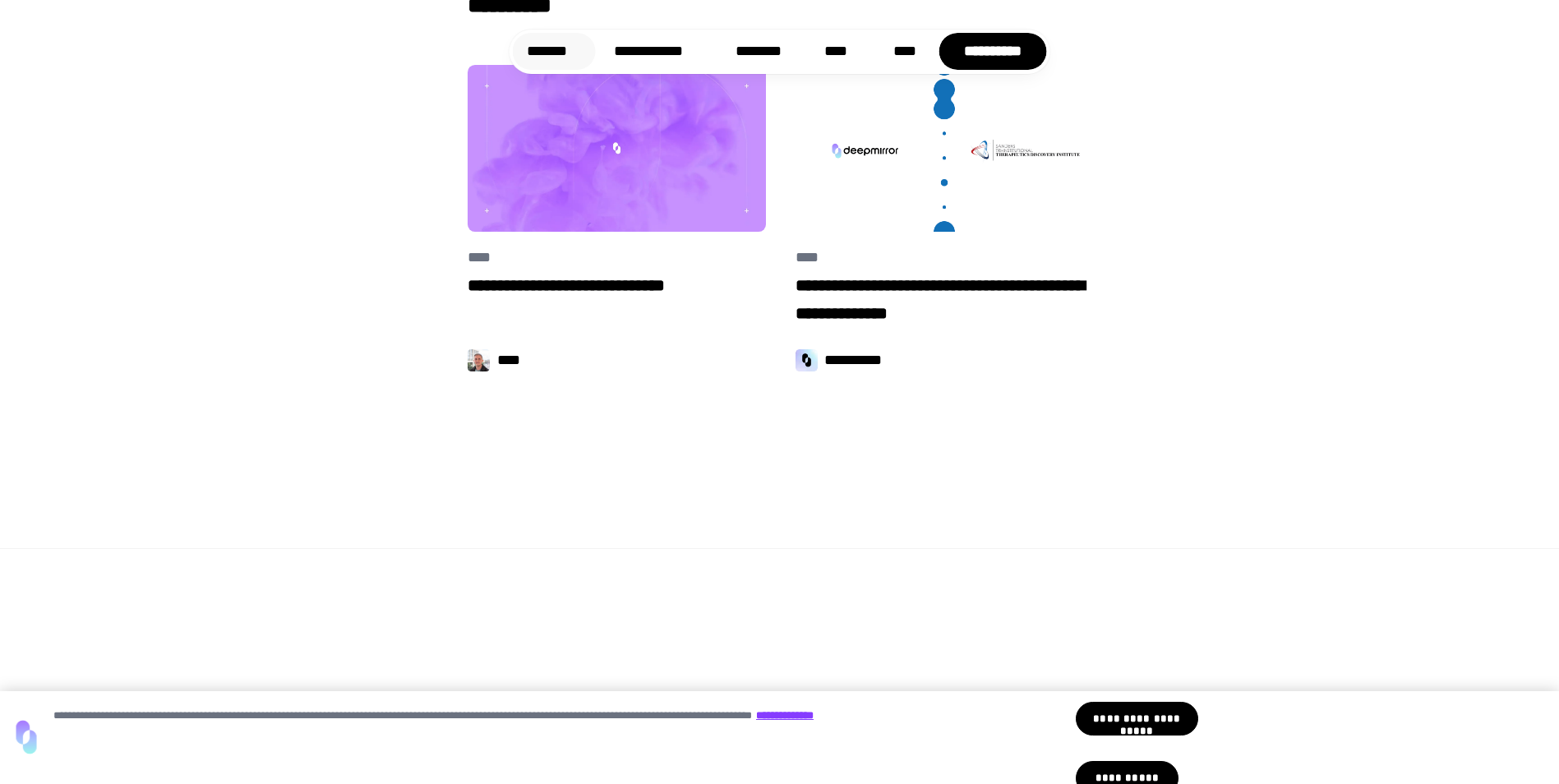 click on "*******" at bounding box center [555, 51] 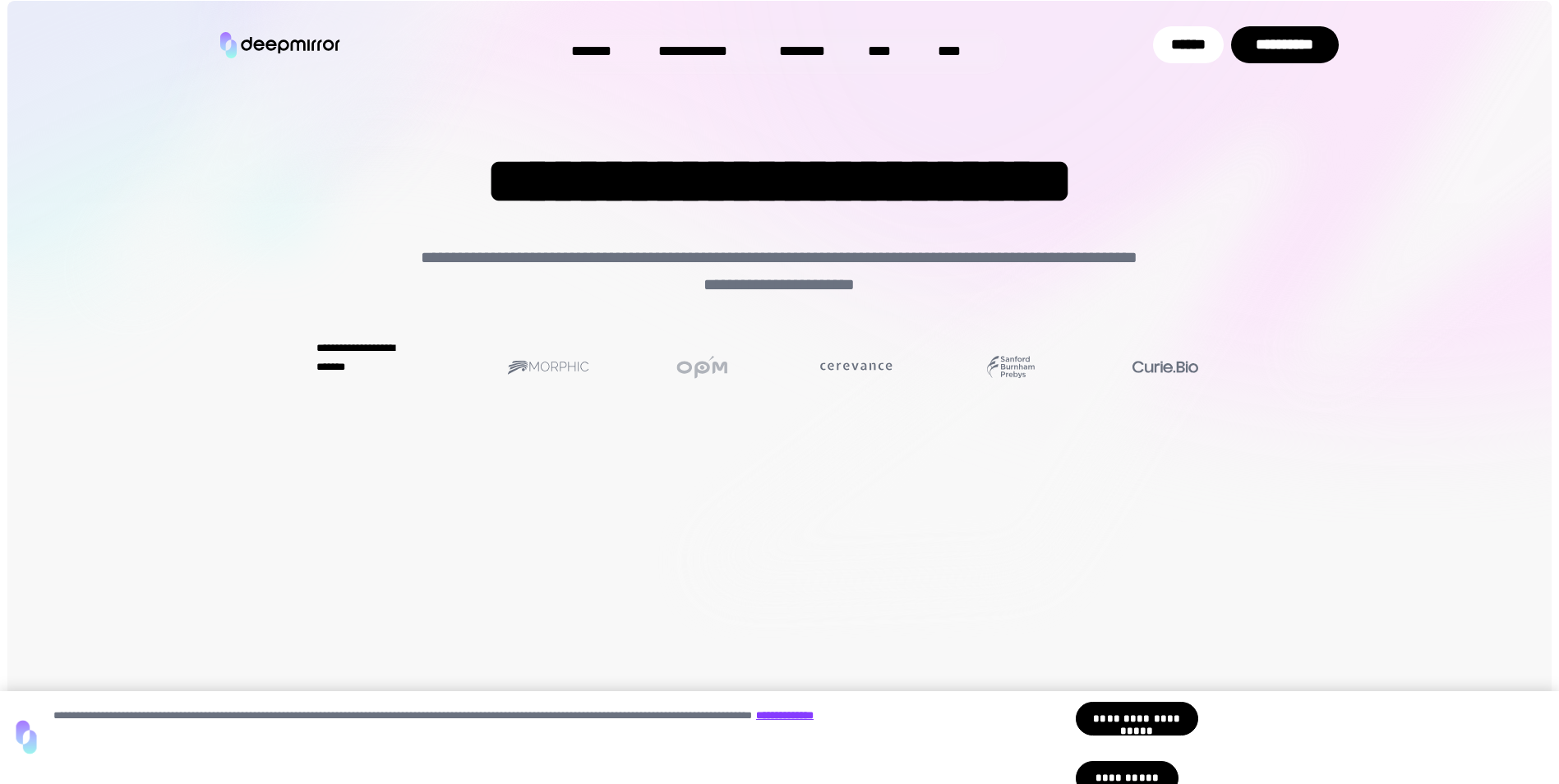 scroll, scrollTop: 0, scrollLeft: 0, axis: both 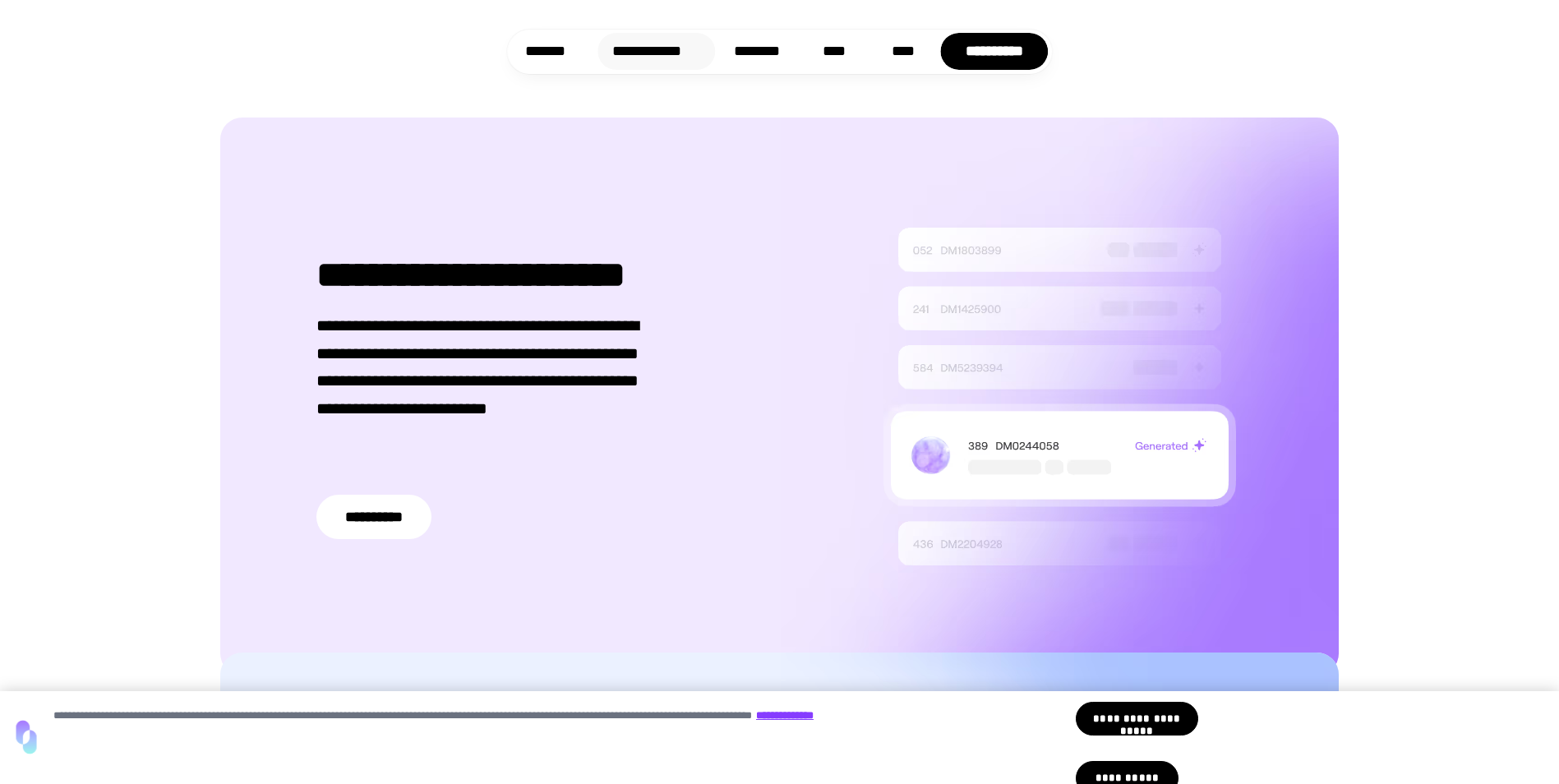 click on "**********" at bounding box center (656, 51) 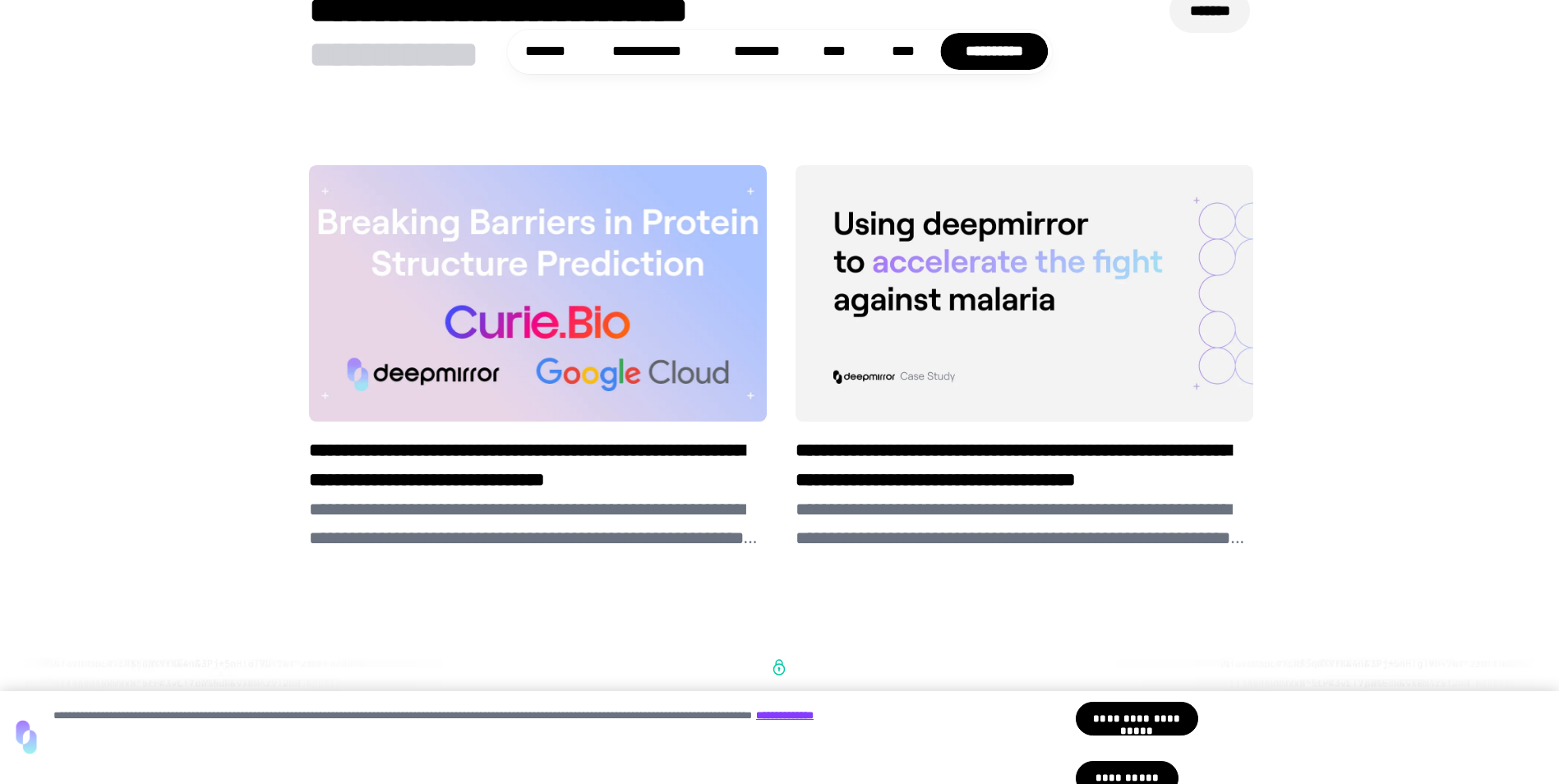 scroll, scrollTop: 3608, scrollLeft: 0, axis: vertical 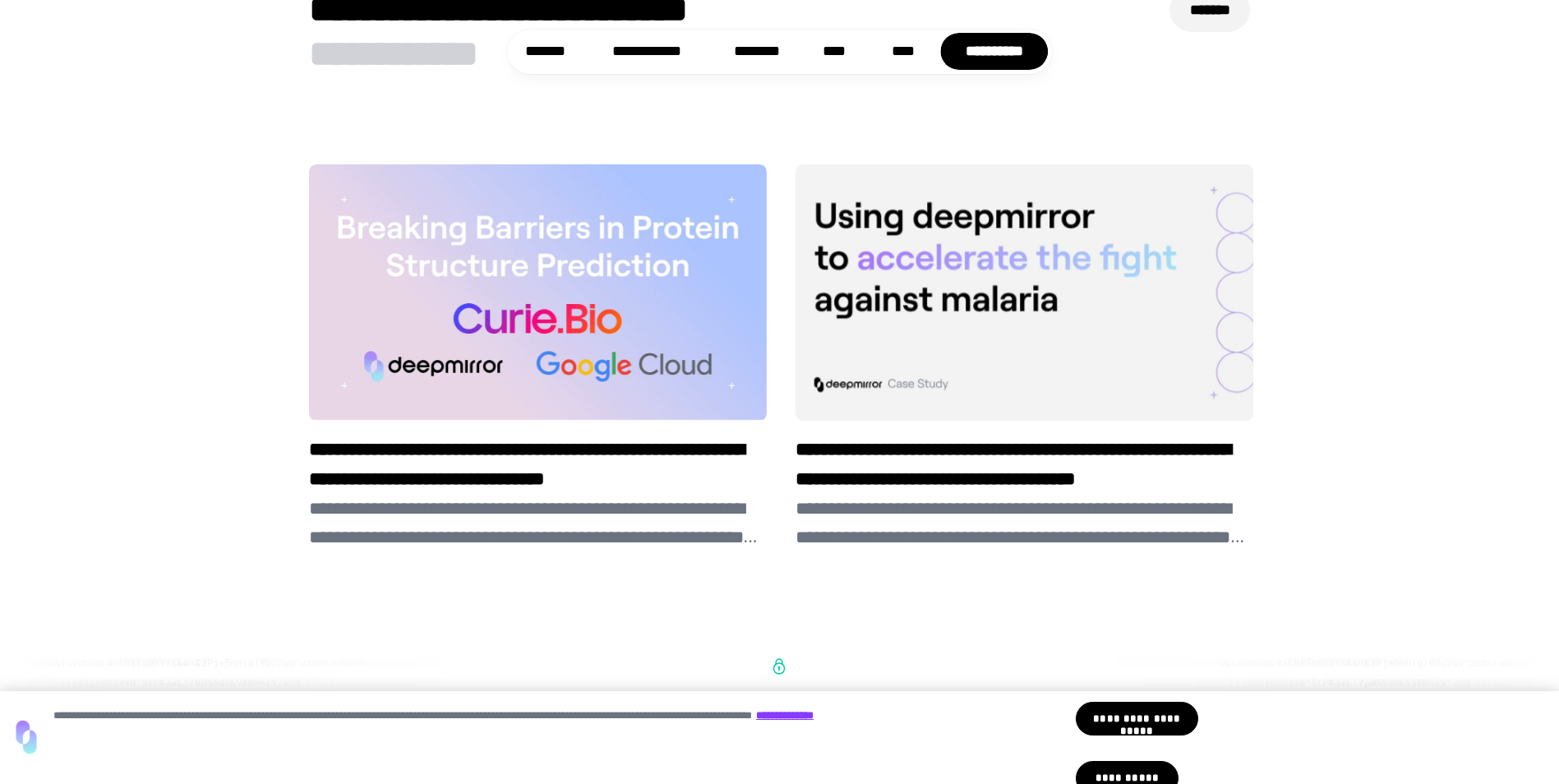 click on "**********" at bounding box center (1024, 465) 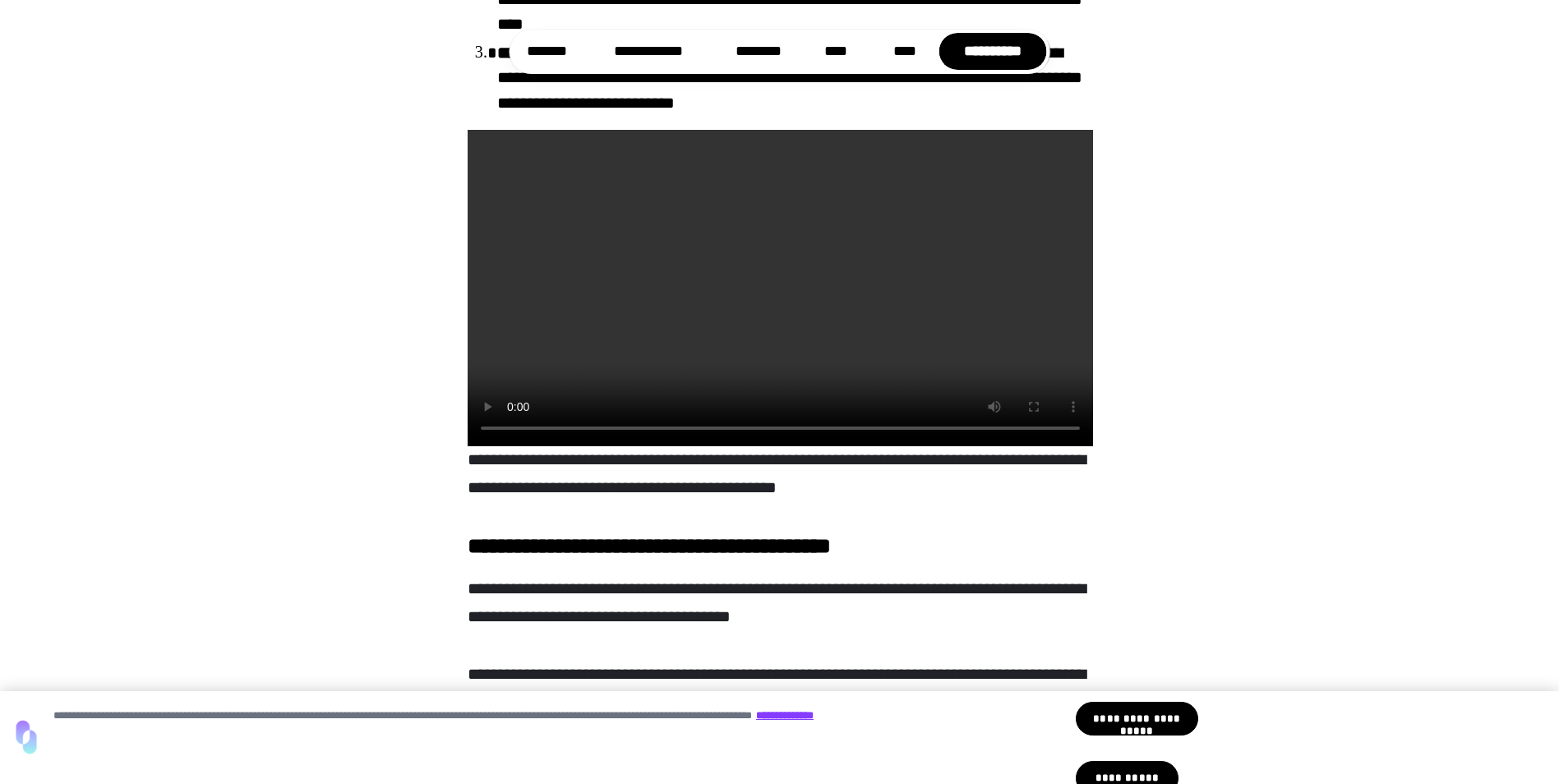 scroll, scrollTop: 1397, scrollLeft: 0, axis: vertical 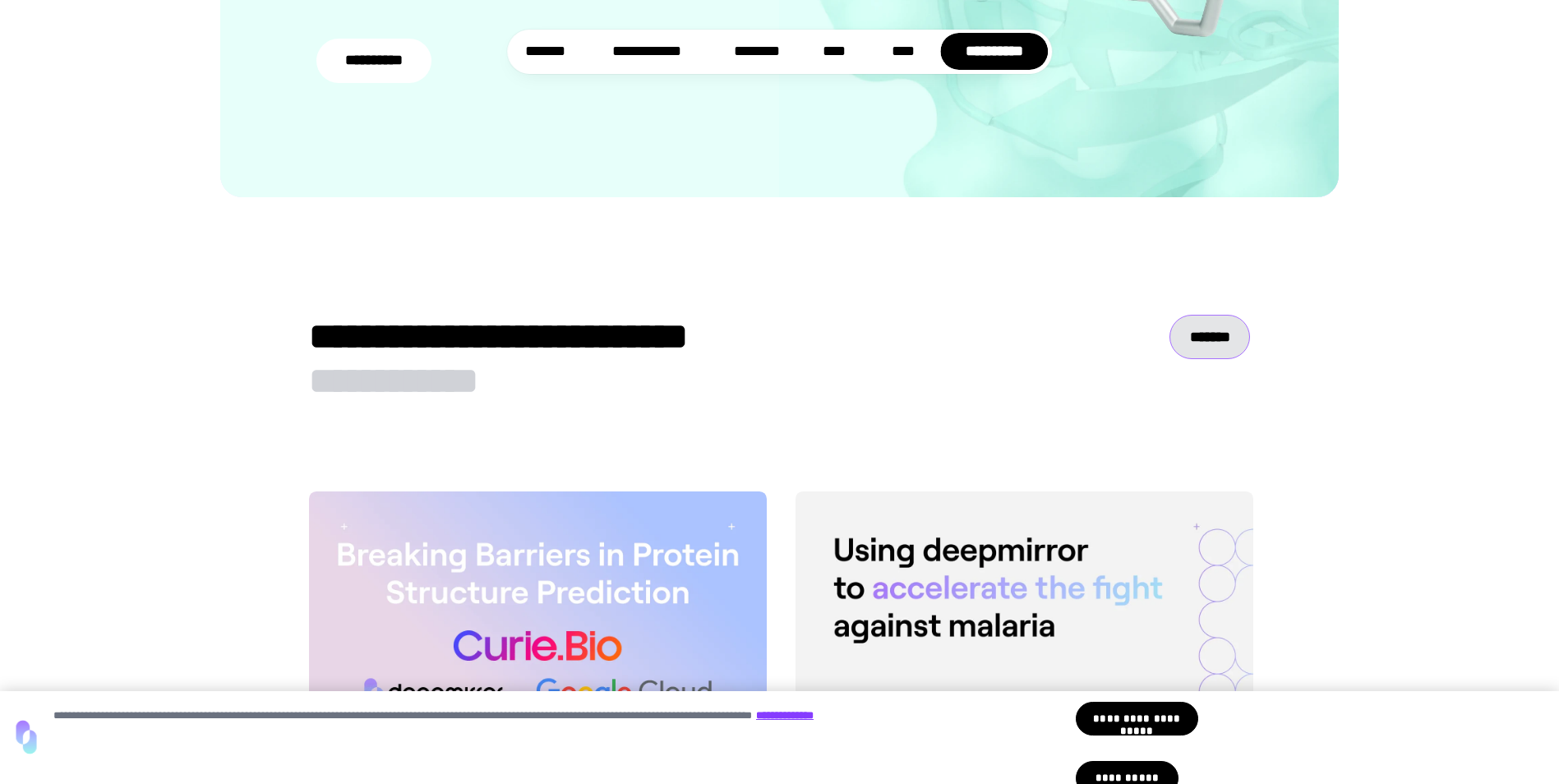 click on "*******" at bounding box center (1210, 337) 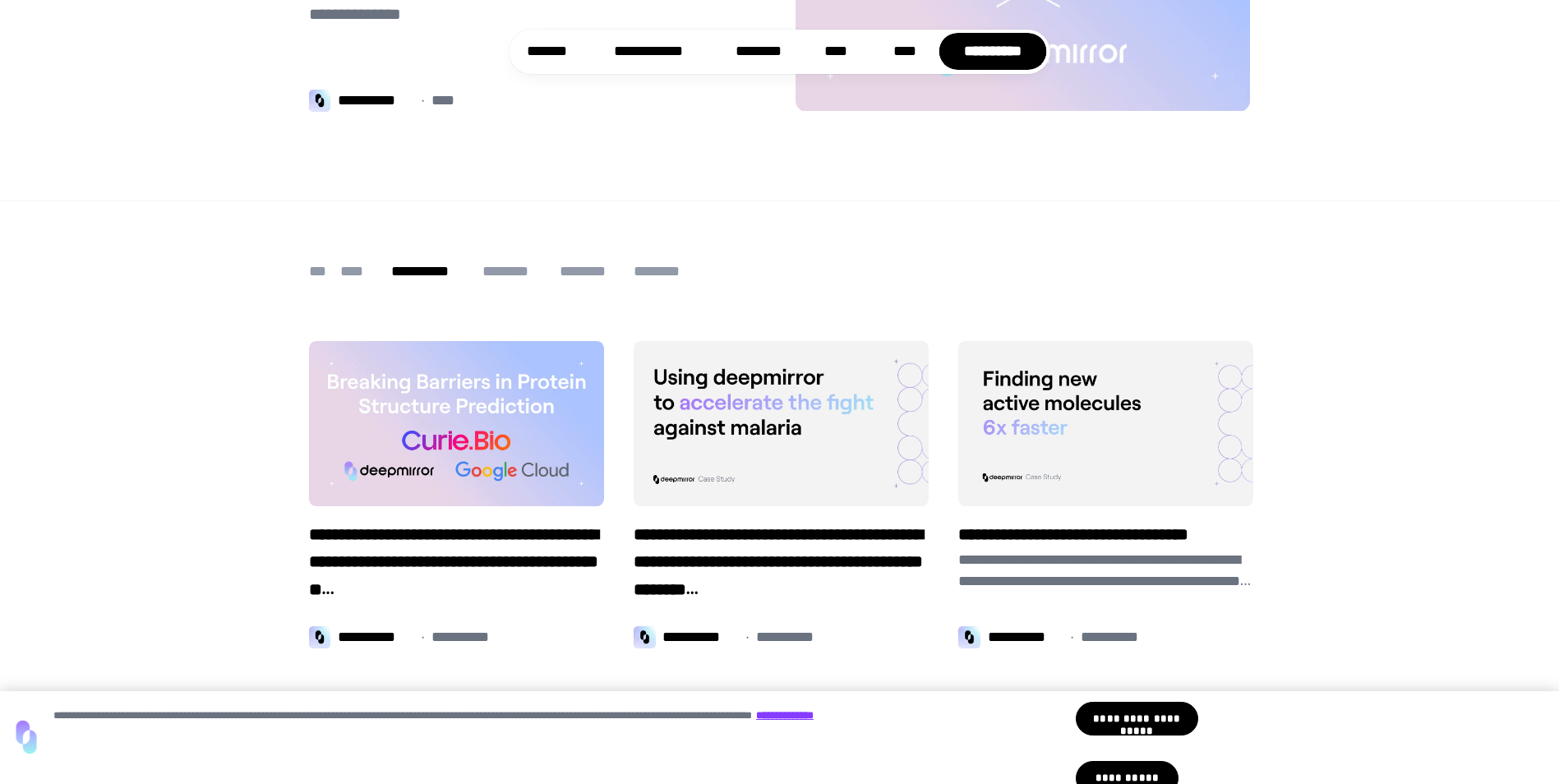 scroll, scrollTop: 301, scrollLeft: 0, axis: vertical 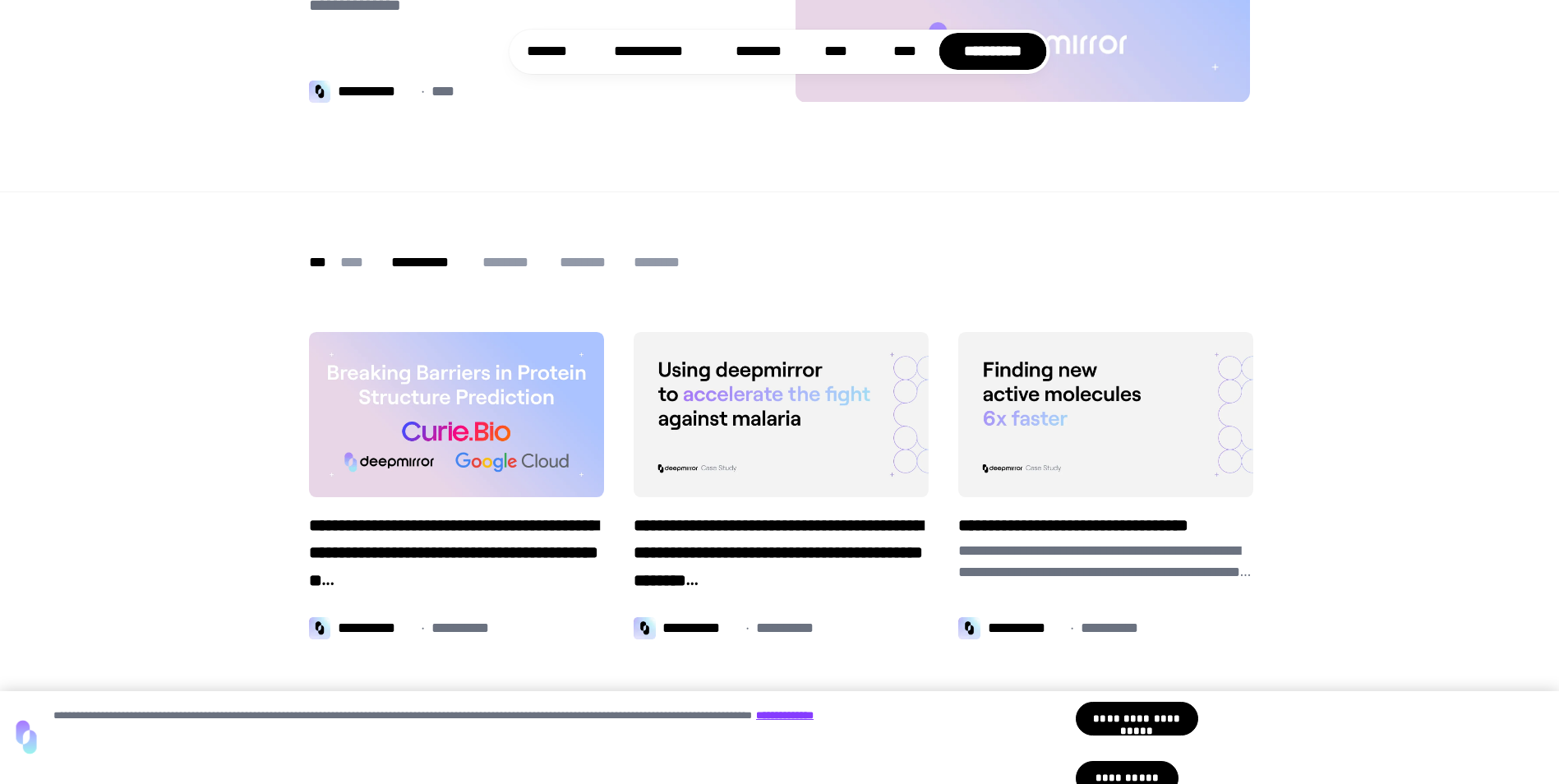 click on "***" at bounding box center [317, 262] 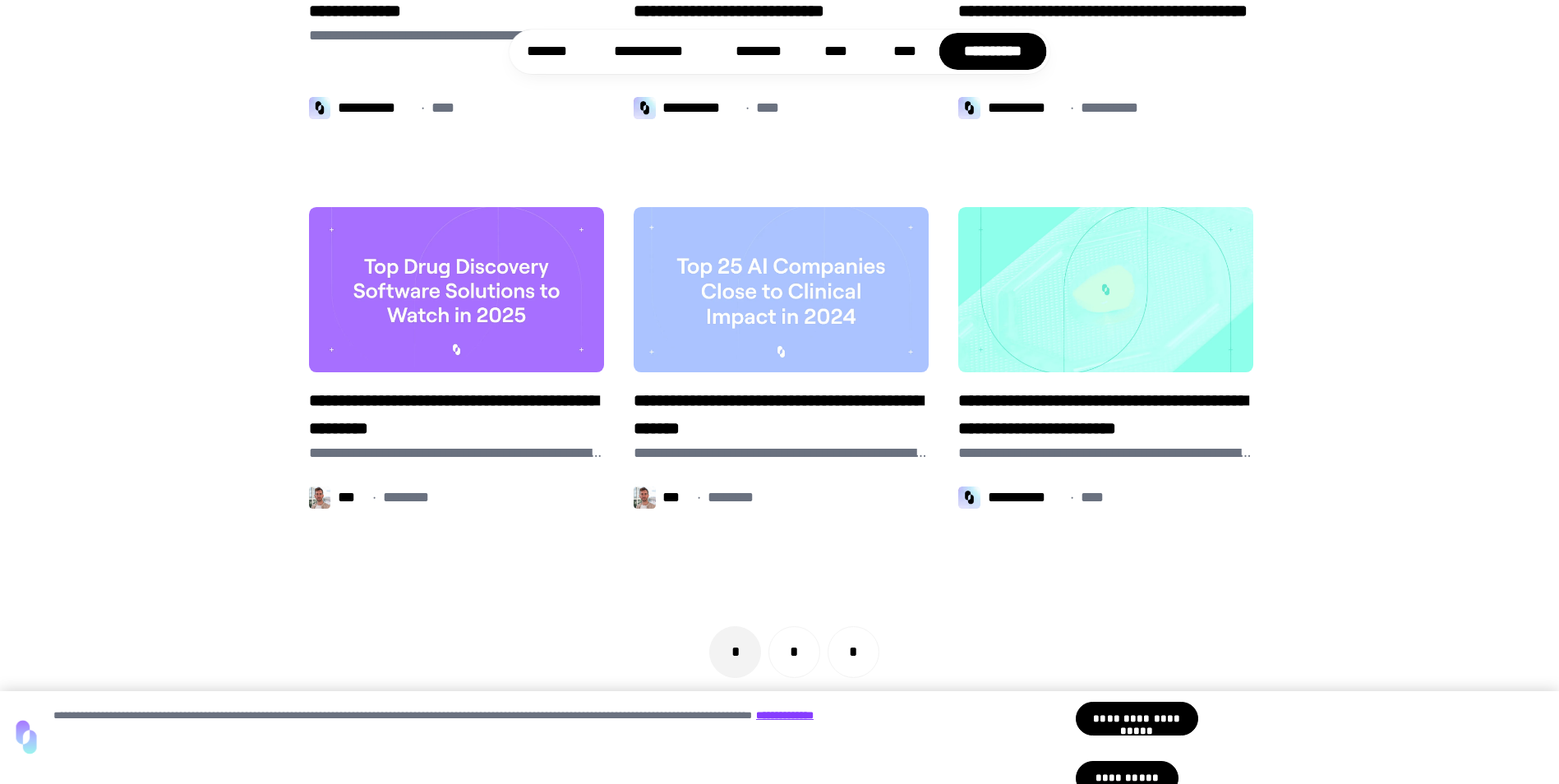 scroll, scrollTop: 1205, scrollLeft: 0, axis: vertical 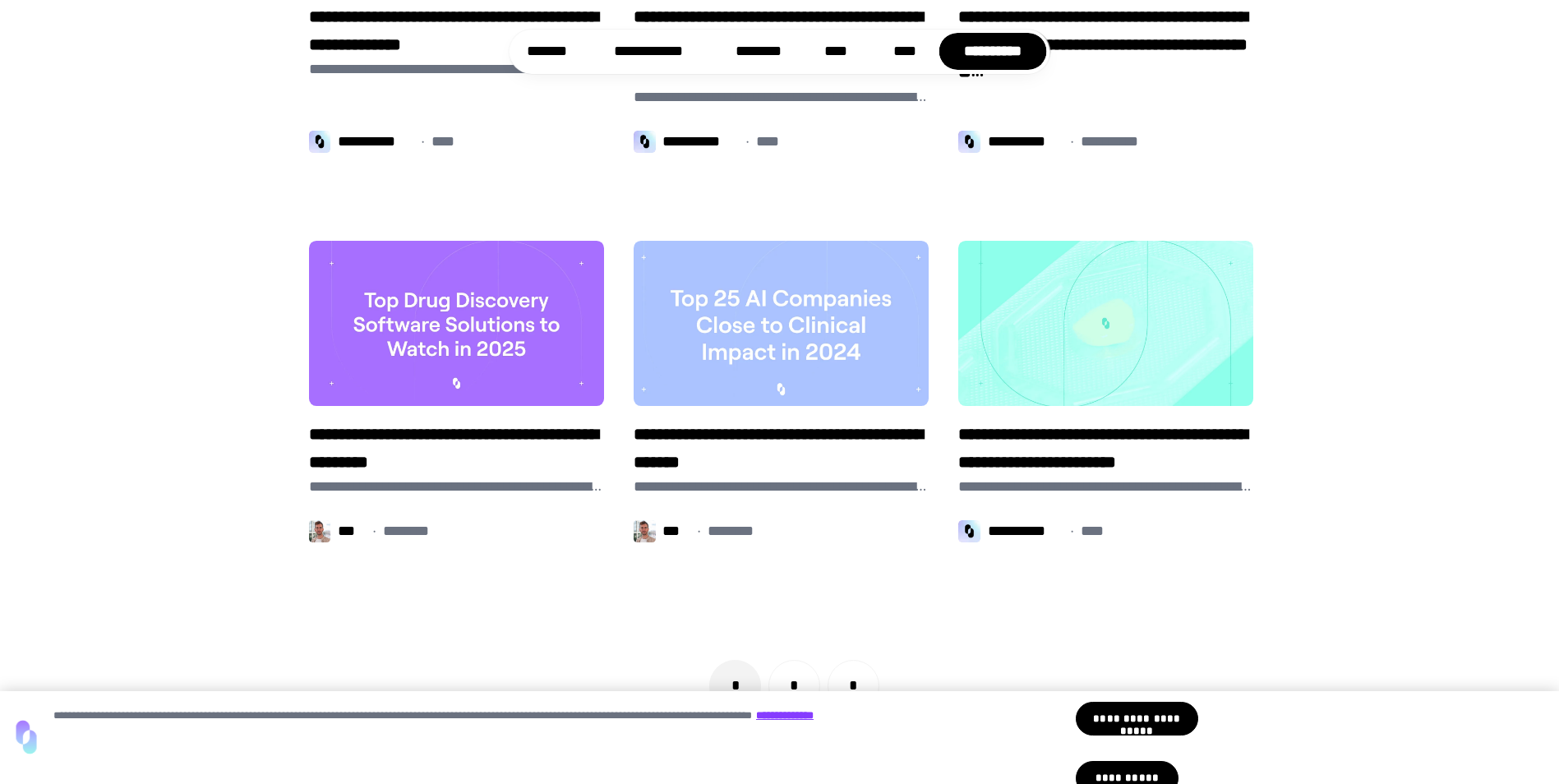 click on "**********" at bounding box center [781, 448] 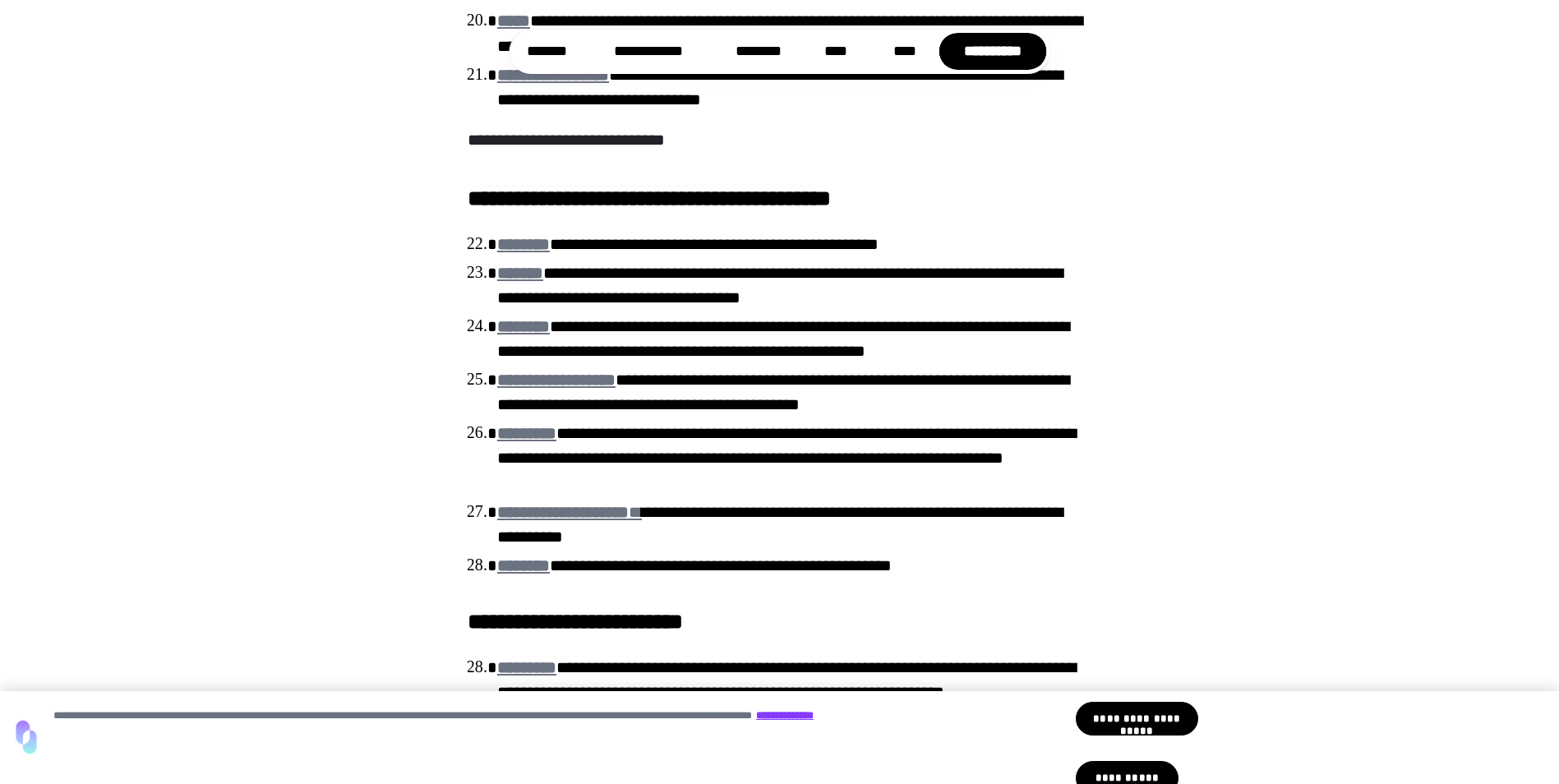 scroll, scrollTop: 3862, scrollLeft: 0, axis: vertical 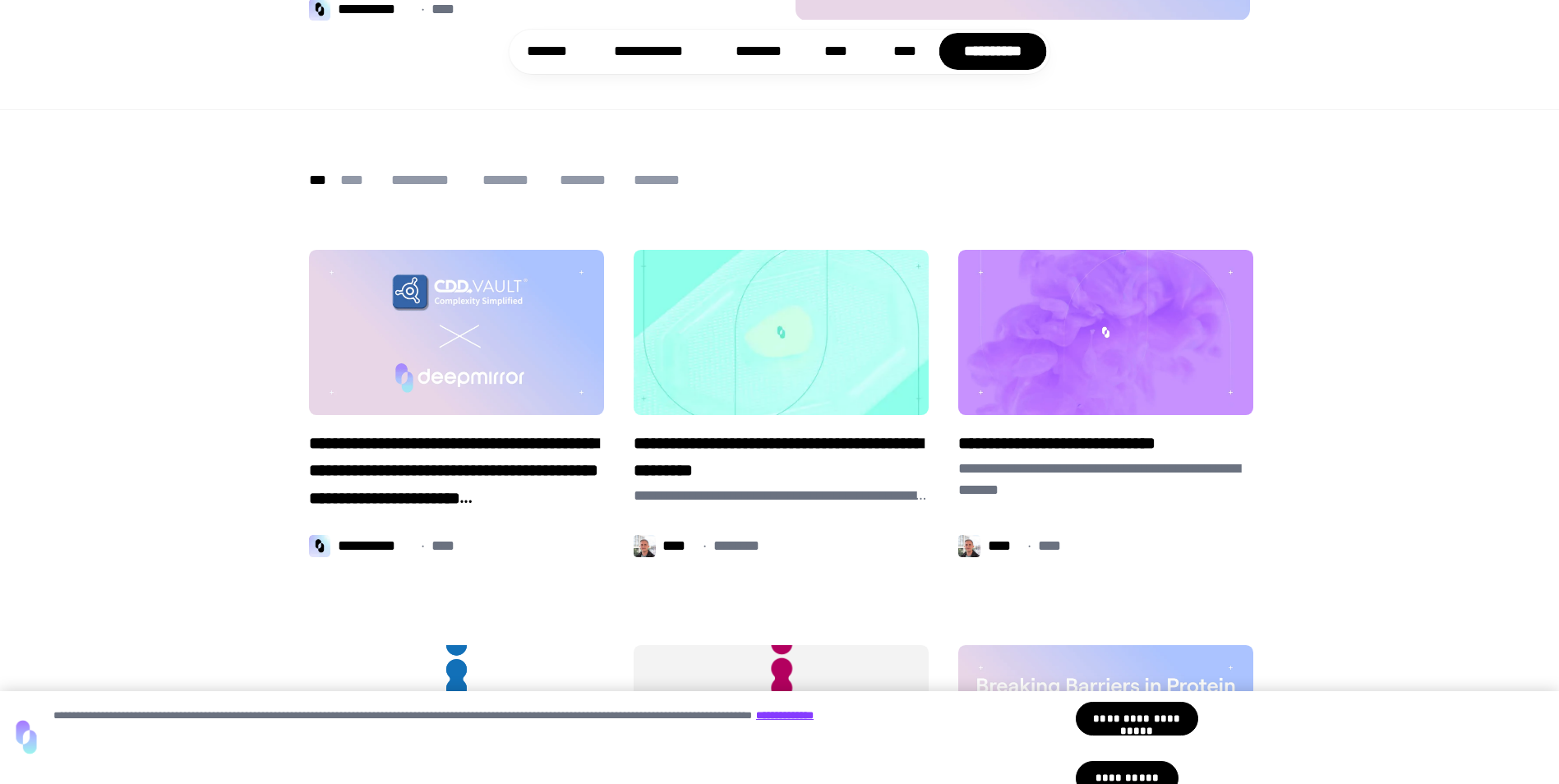 click on "**********" at bounding box center [781, 457] 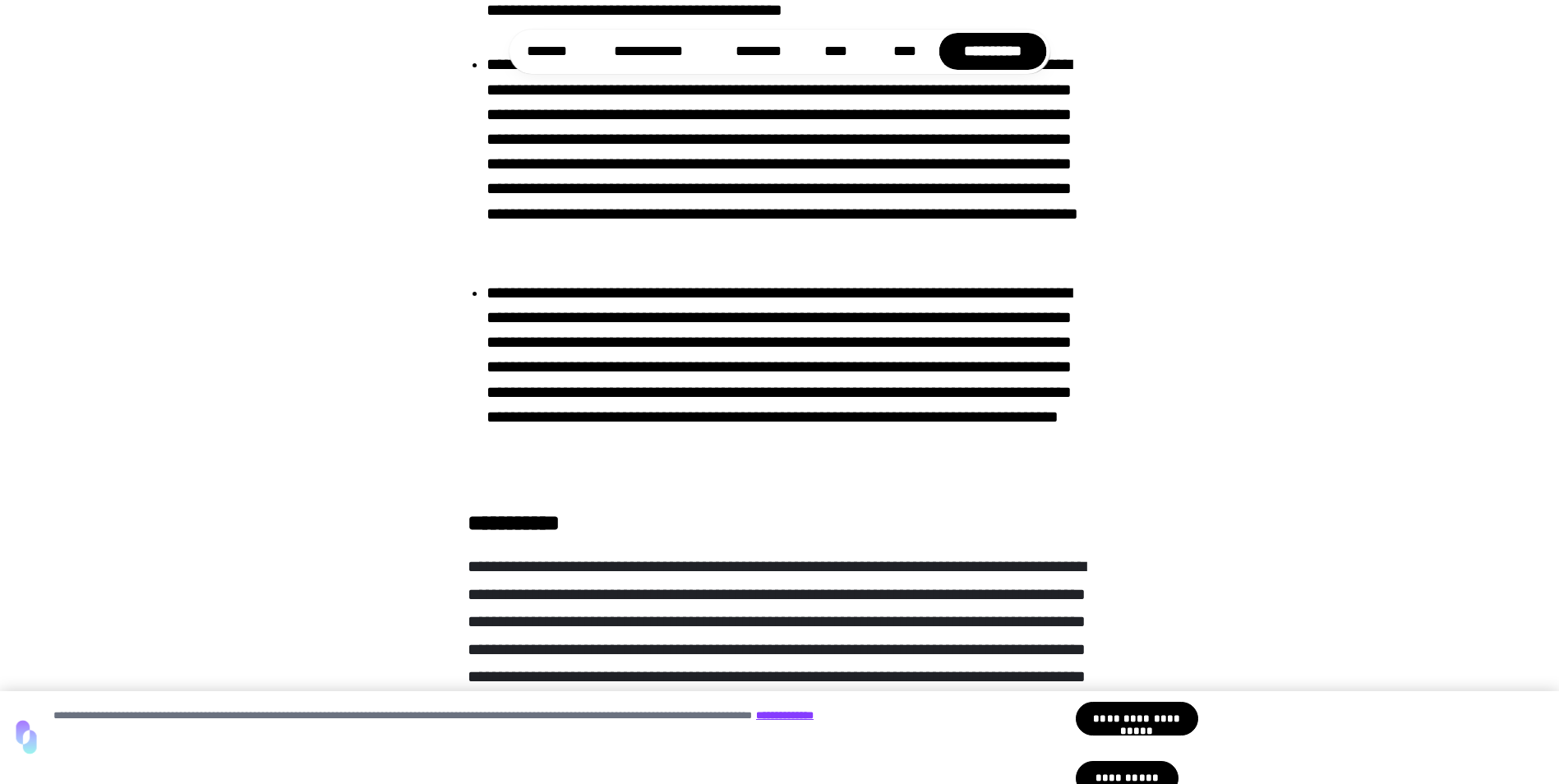 scroll, scrollTop: 11834, scrollLeft: 0, axis: vertical 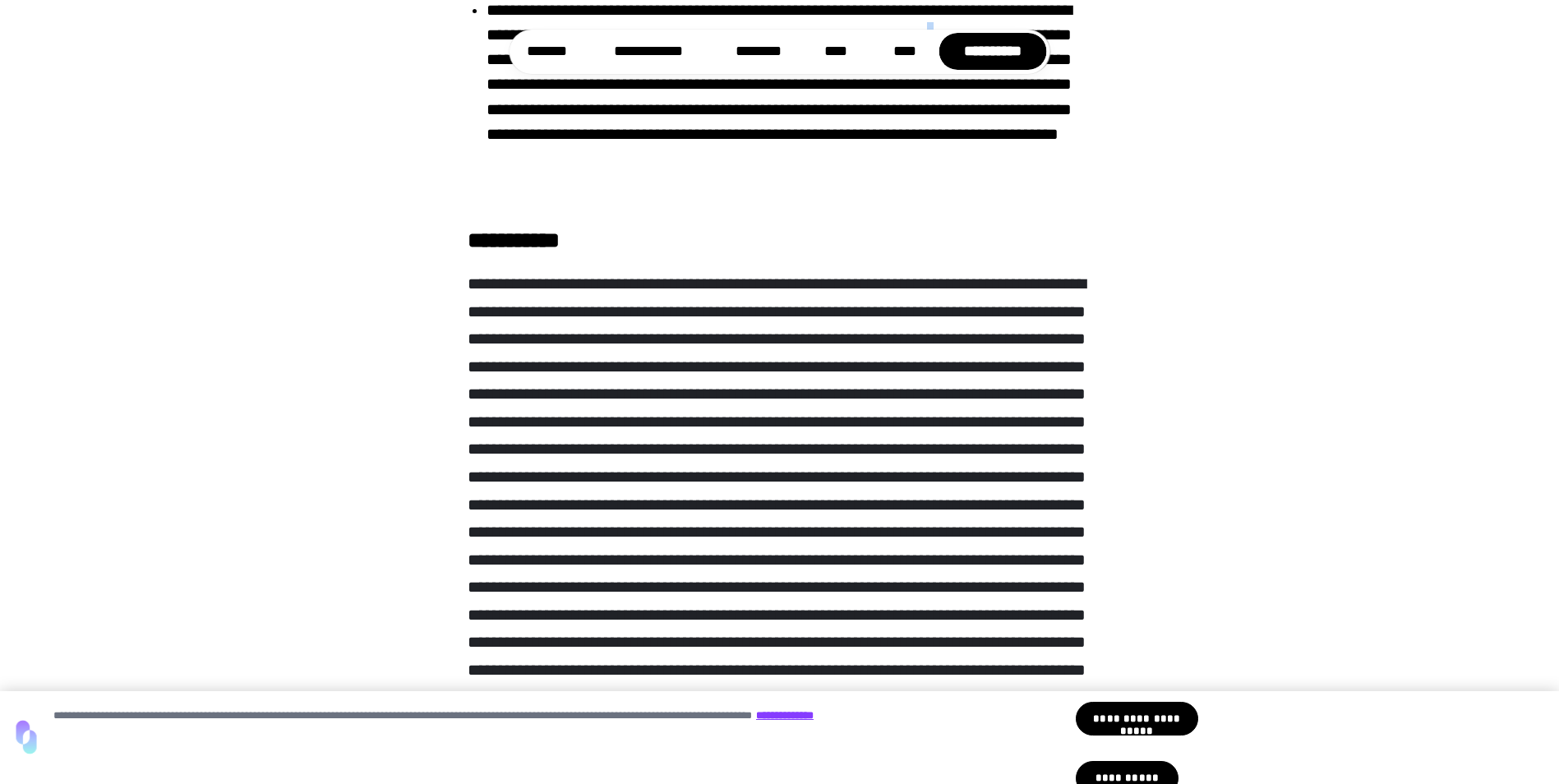 click on "**********" at bounding box center [790, 97] 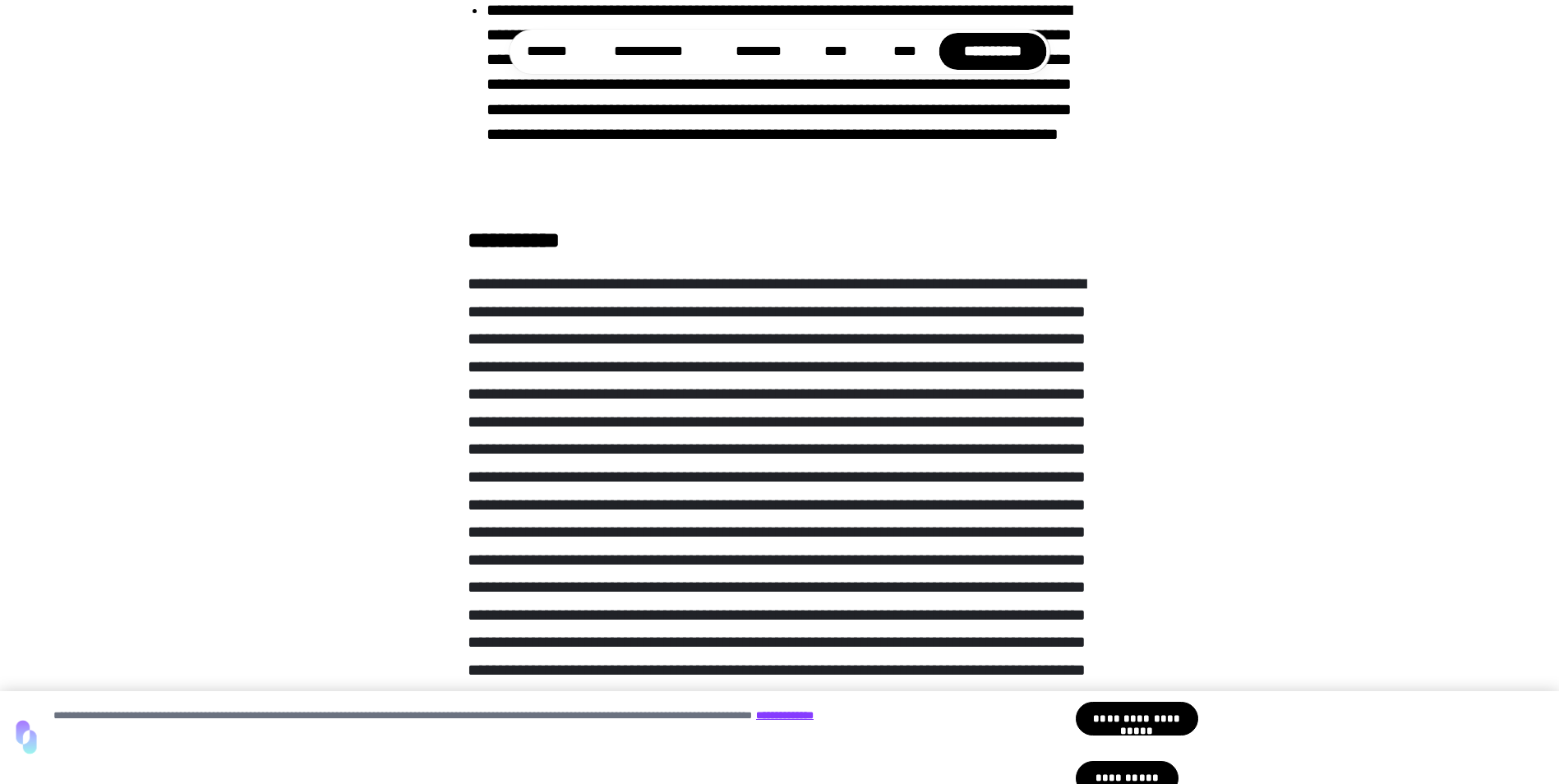 click at bounding box center (780, 547) 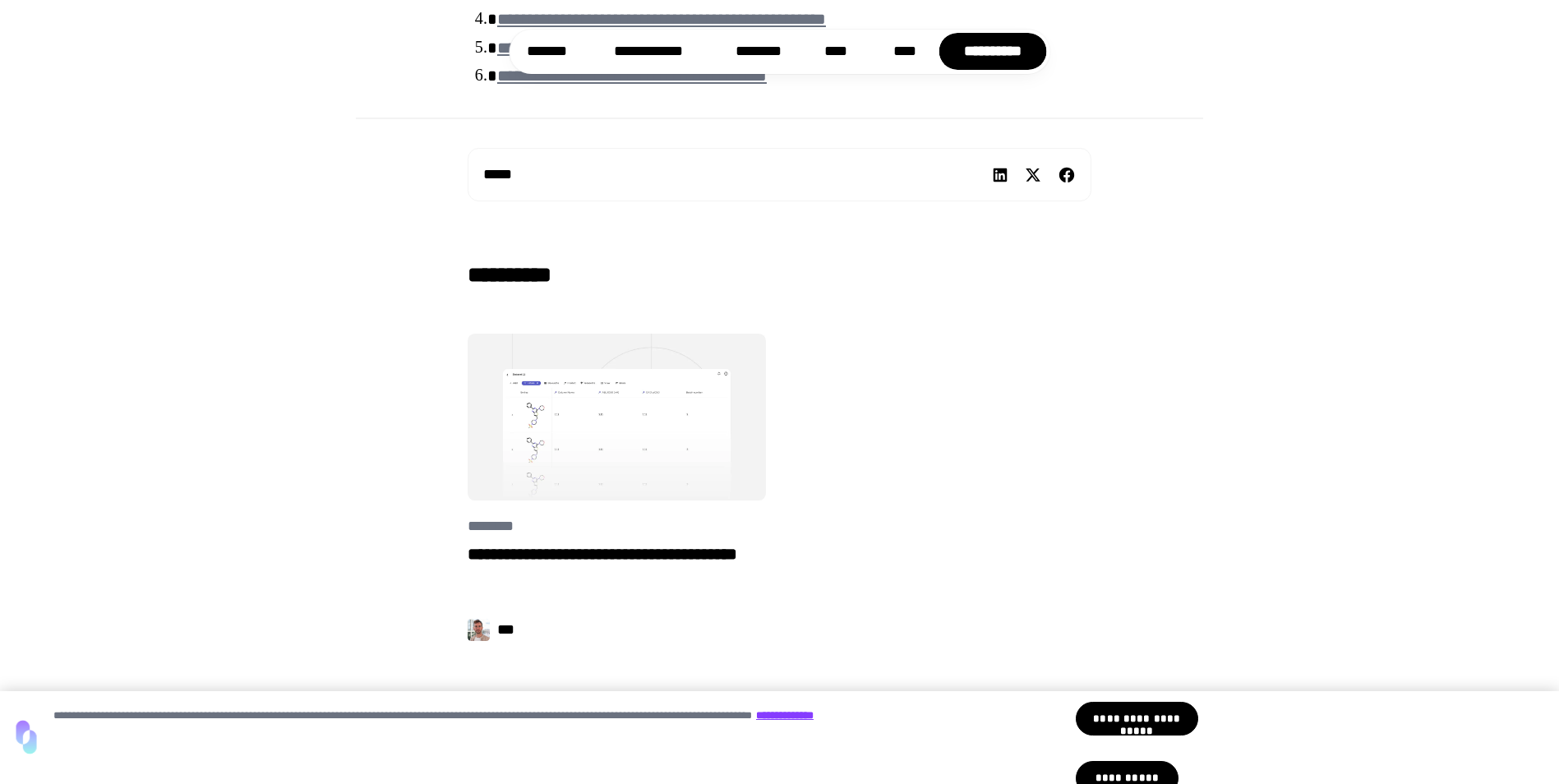 scroll, scrollTop: 13806, scrollLeft: 0, axis: vertical 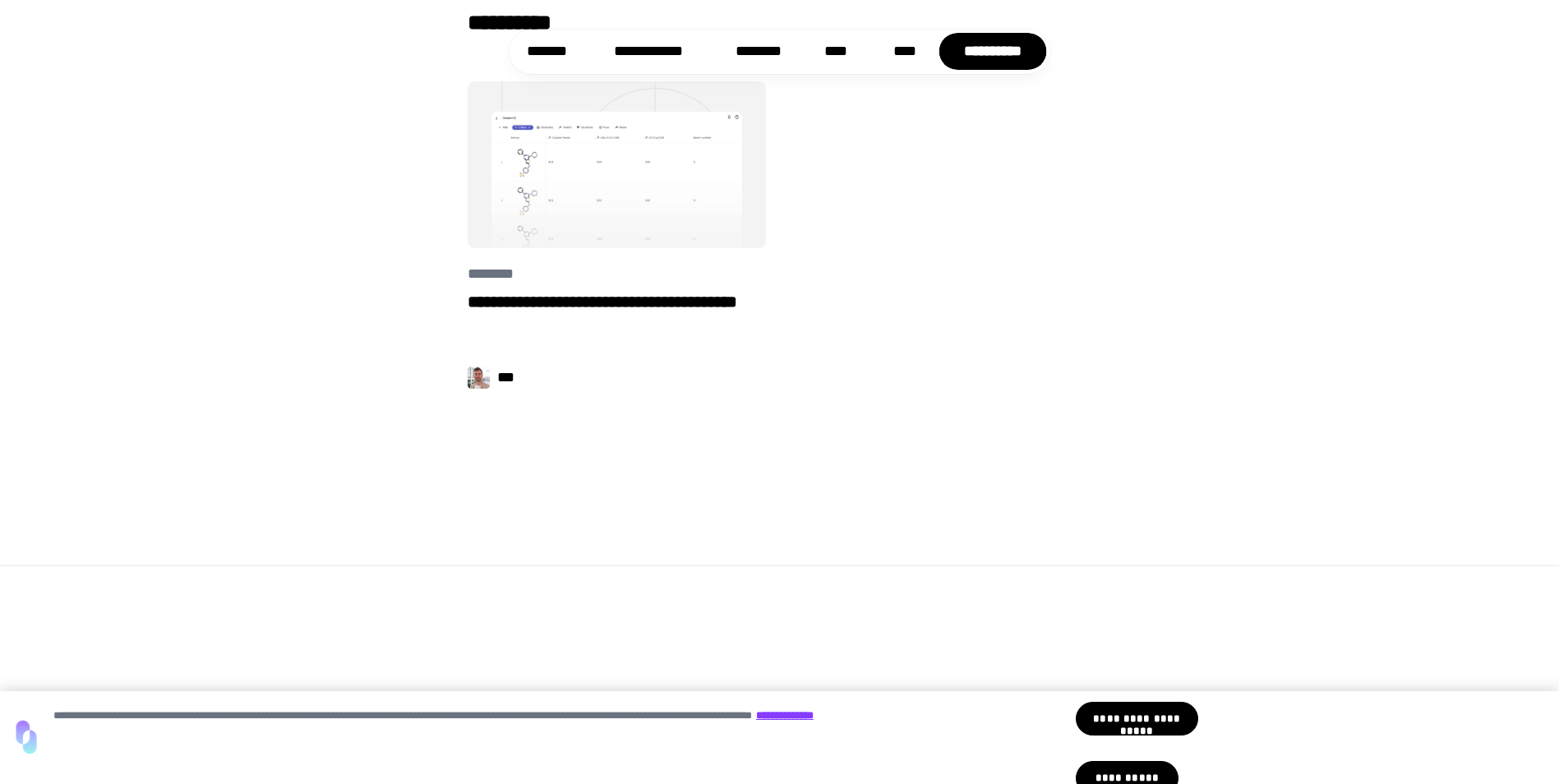 click on "**********" at bounding box center (616, 316) 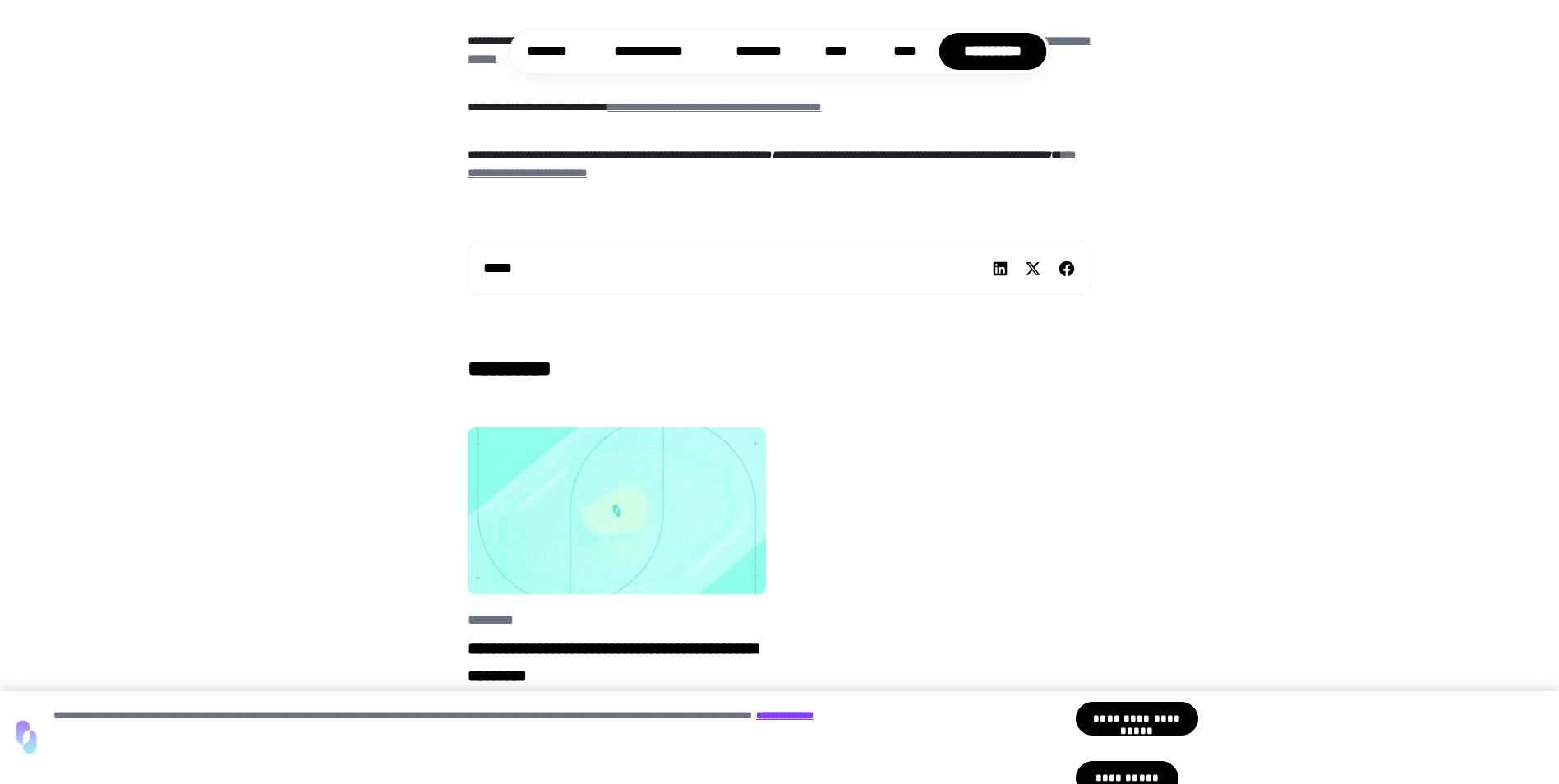 scroll, scrollTop: 10601, scrollLeft: 0, axis: vertical 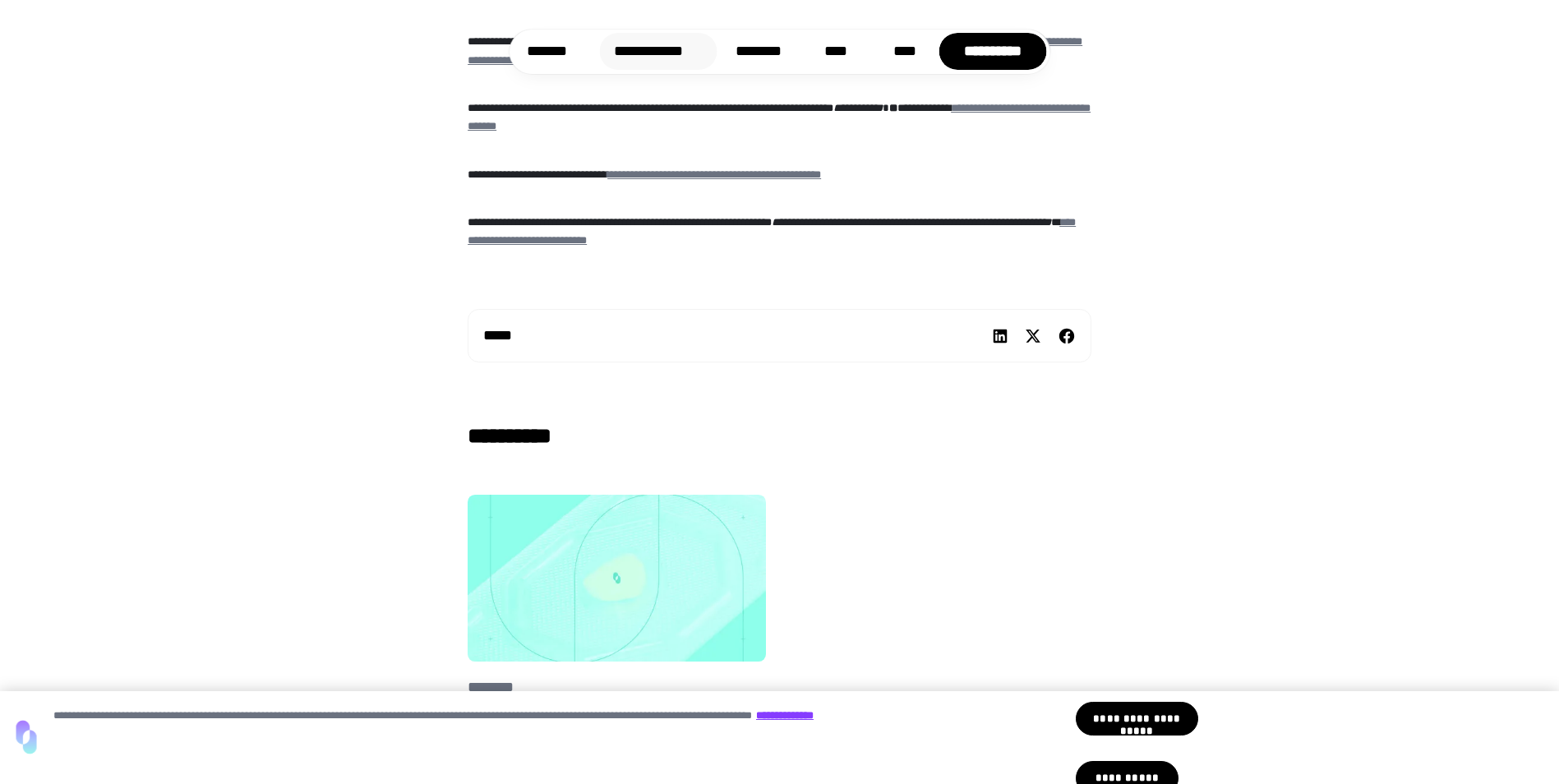 click on "**********" at bounding box center (658, 51) 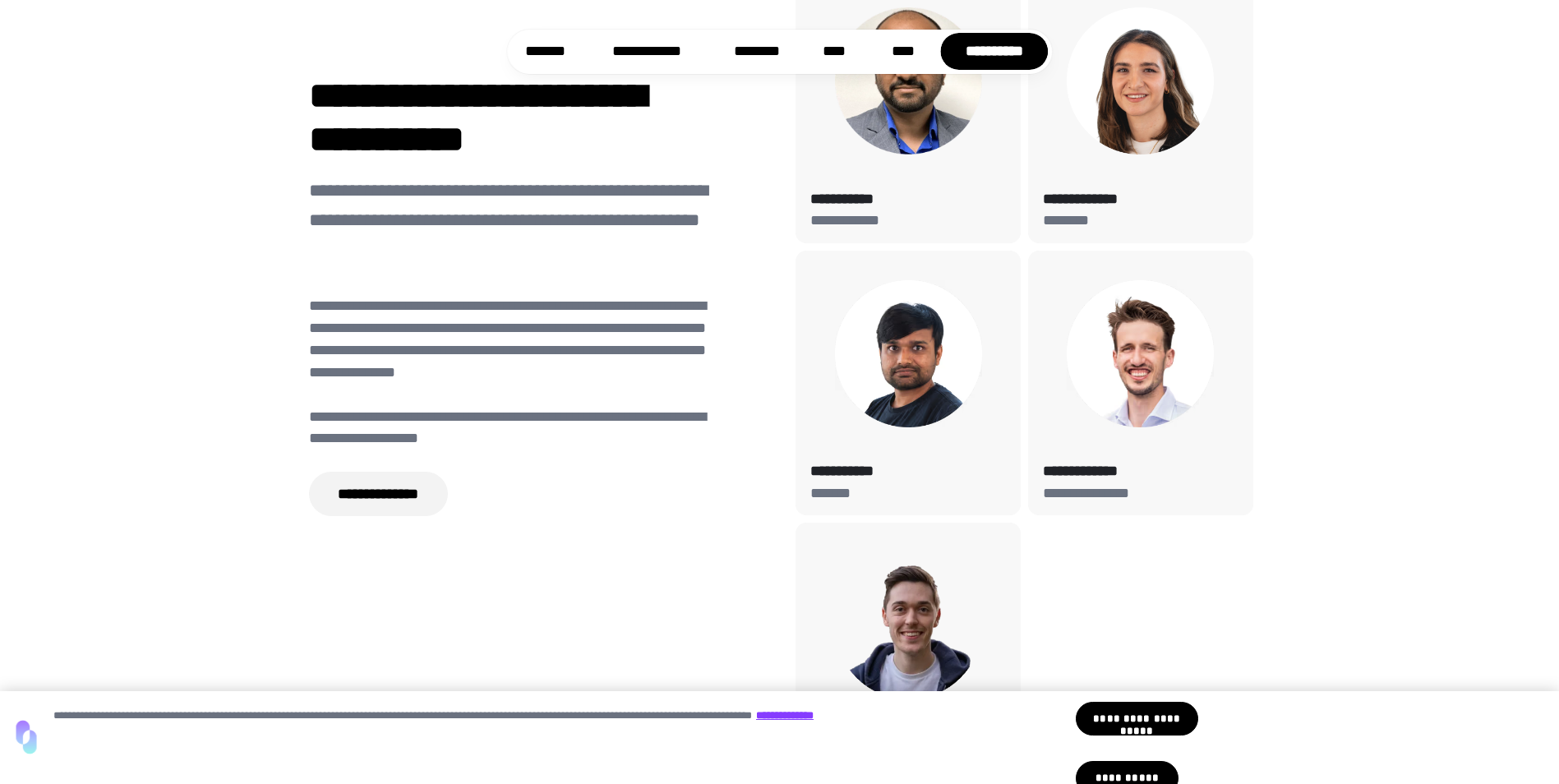scroll, scrollTop: 5087, scrollLeft: 0, axis: vertical 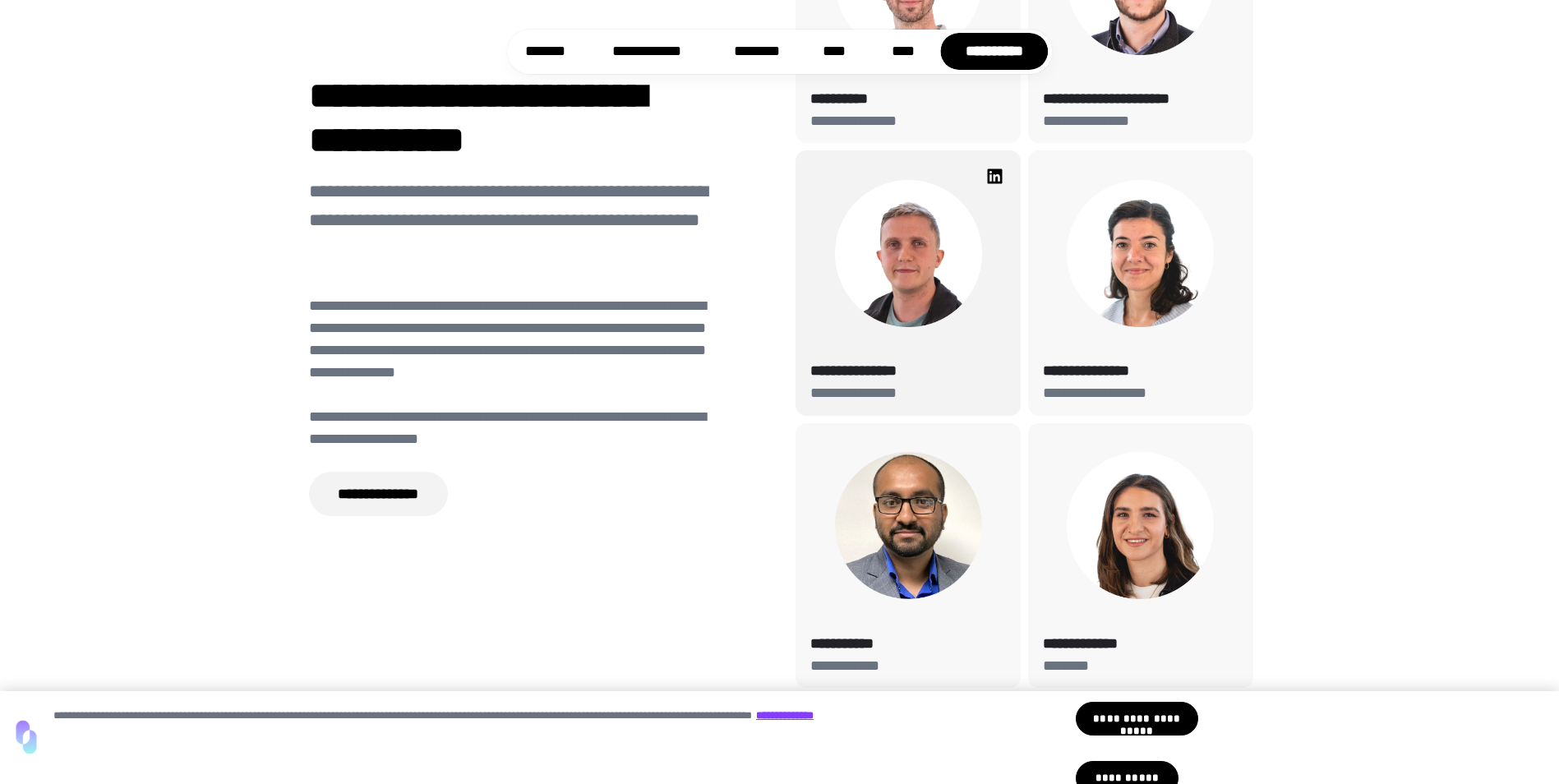 click 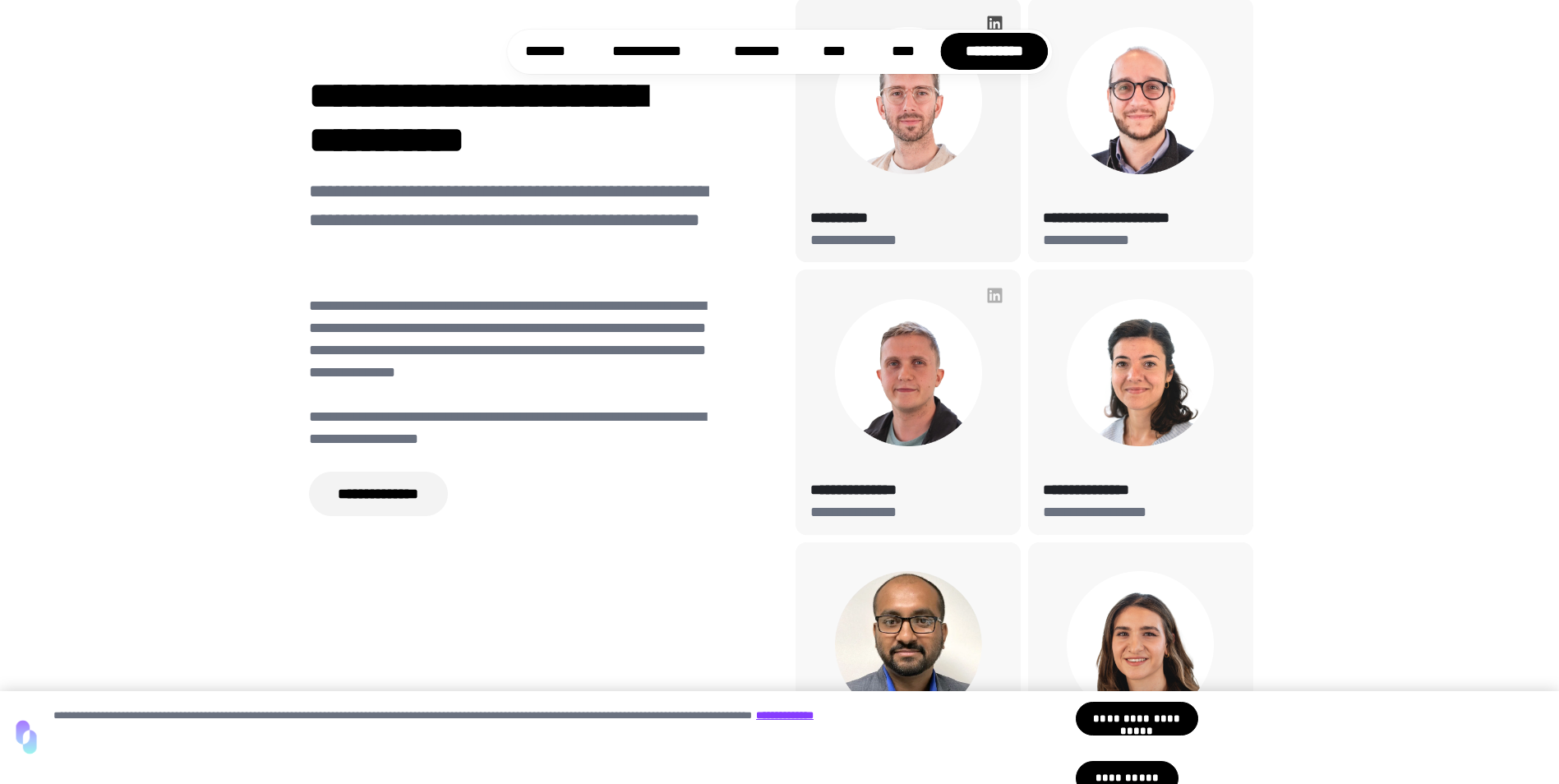 scroll, scrollTop: 4840, scrollLeft: 0, axis: vertical 